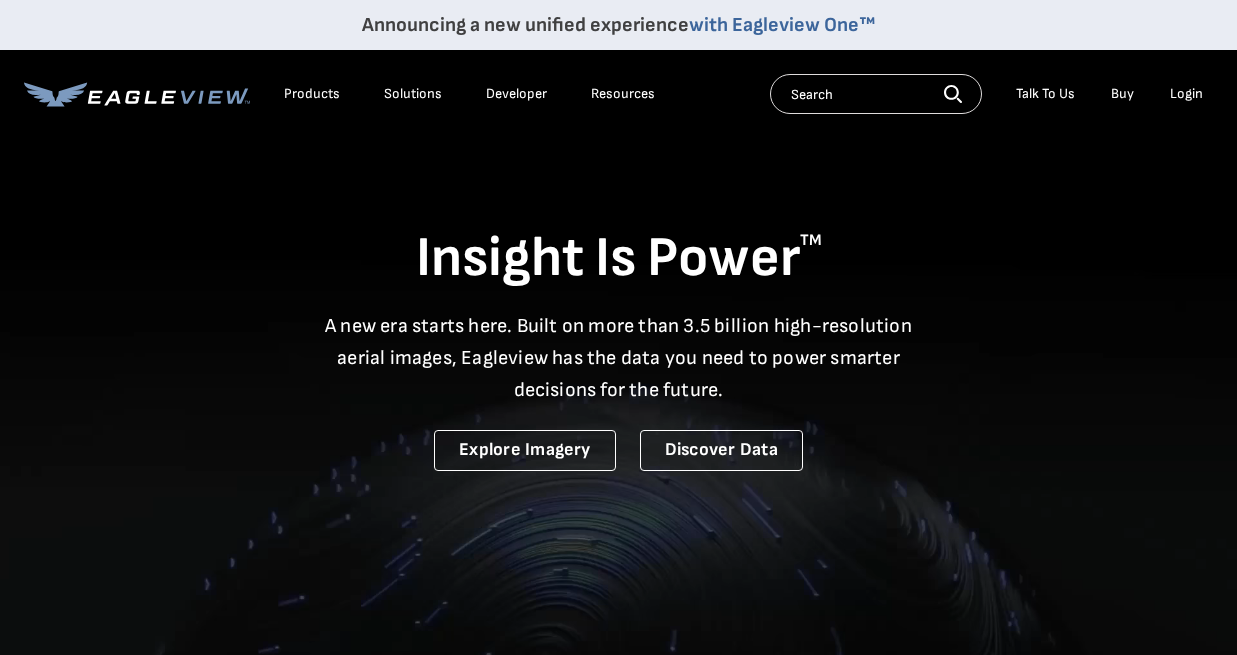 scroll, scrollTop: 0, scrollLeft: 0, axis: both 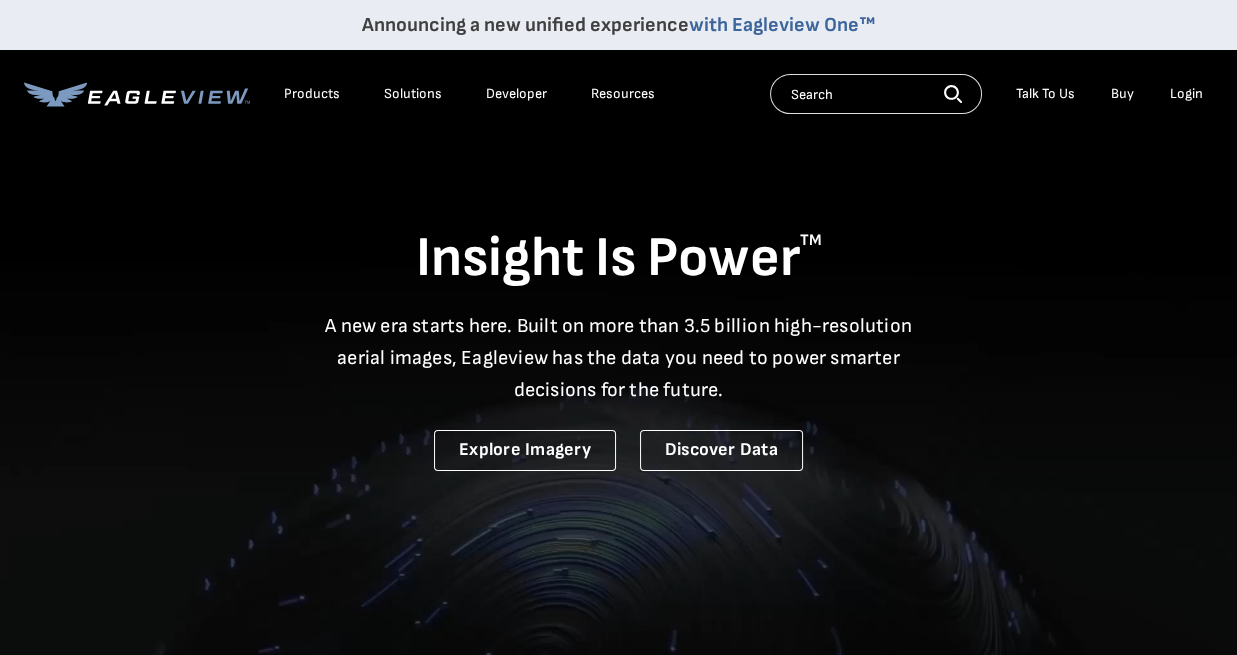 click on "Login" at bounding box center (1186, 94) 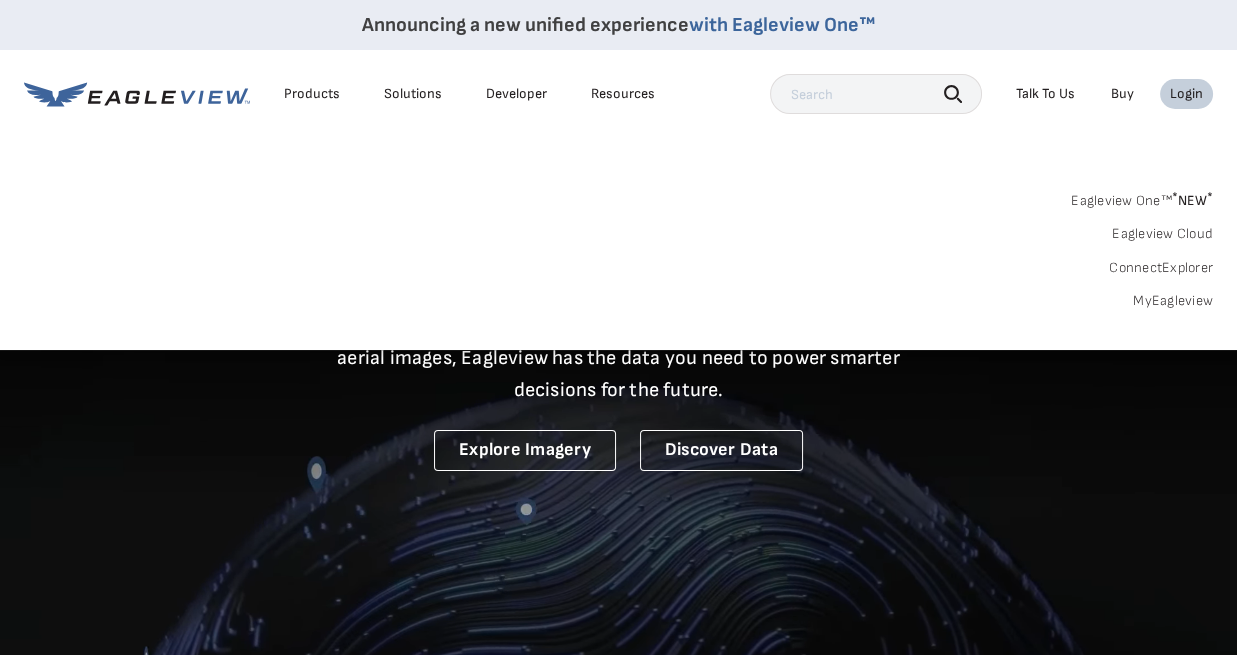 click on "Login" at bounding box center (1186, 94) 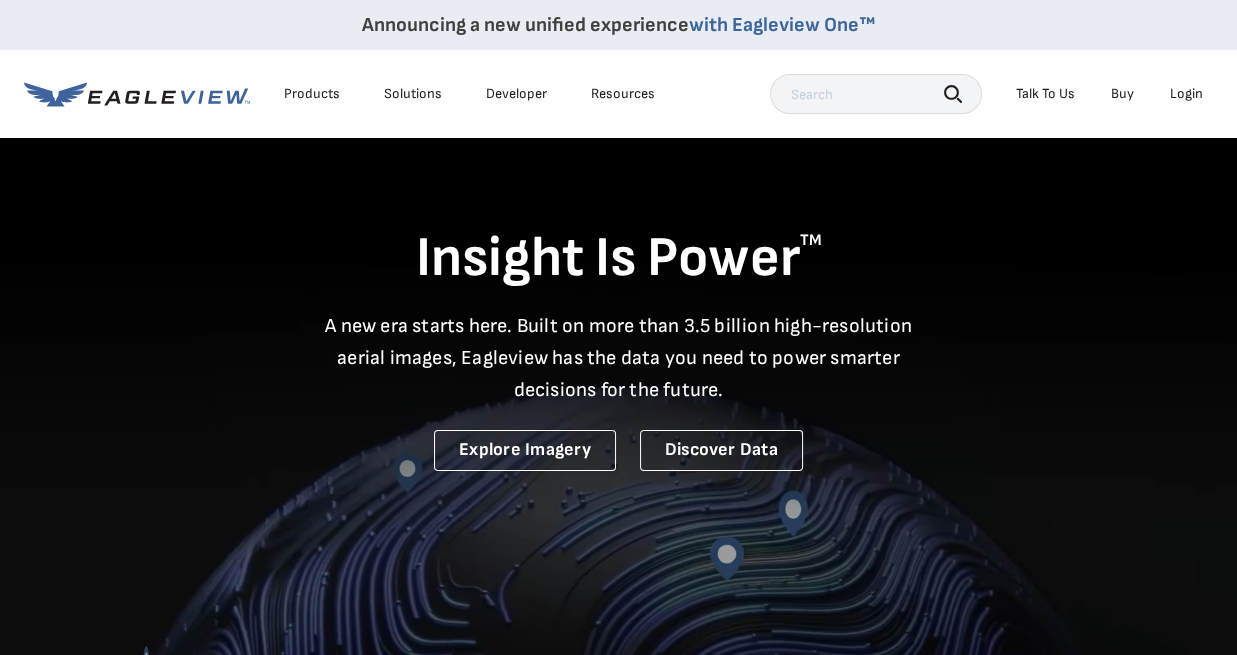 click on "Login" at bounding box center (1186, 94) 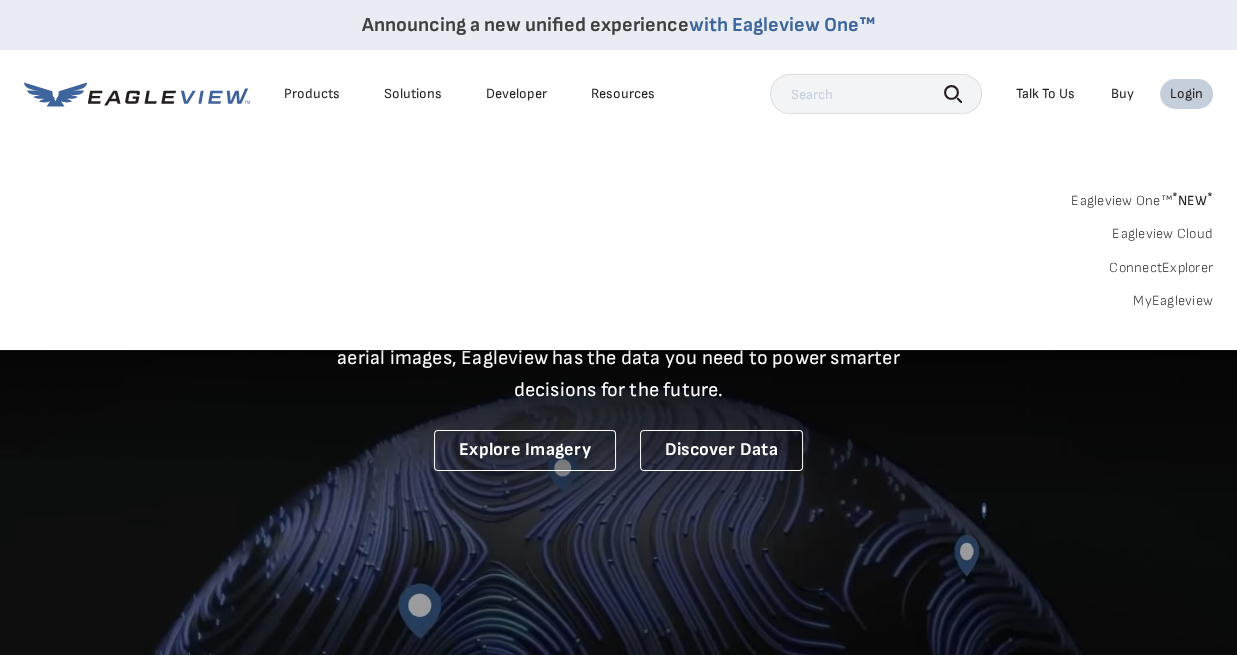 click on "Eagleview One™  * NEW *" at bounding box center (1142, 197) 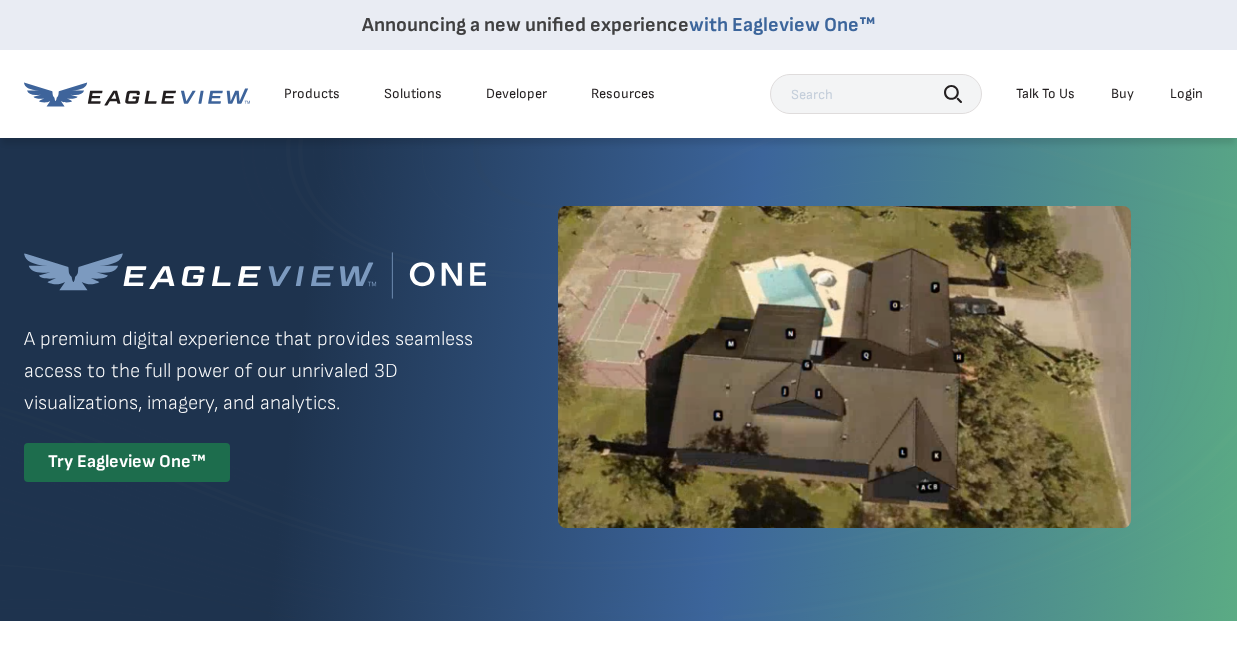 scroll, scrollTop: 0, scrollLeft: 0, axis: both 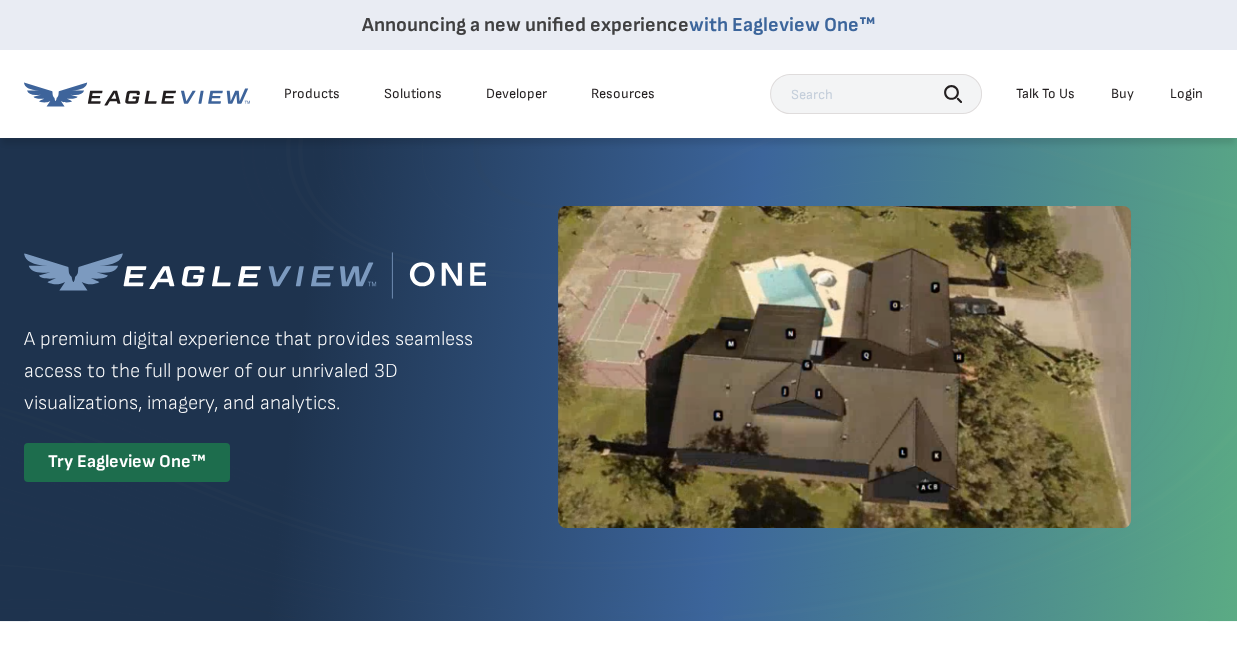 click on "Login" at bounding box center (1186, 94) 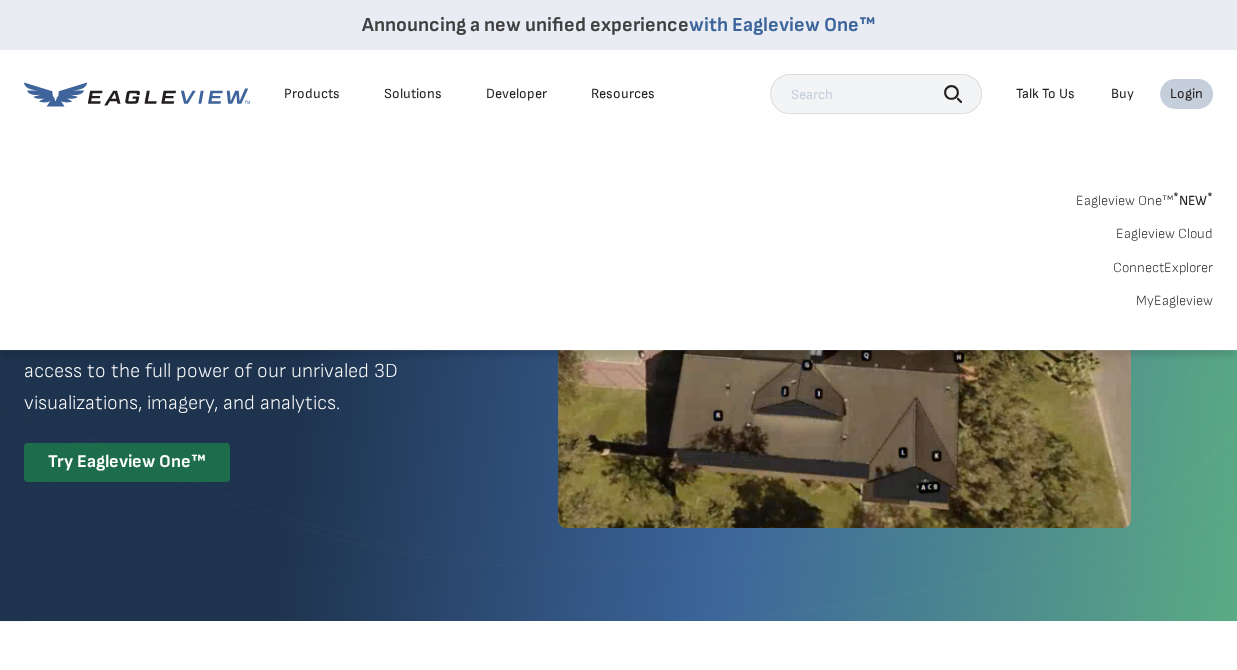 click on "MyEagleview" at bounding box center [1174, 301] 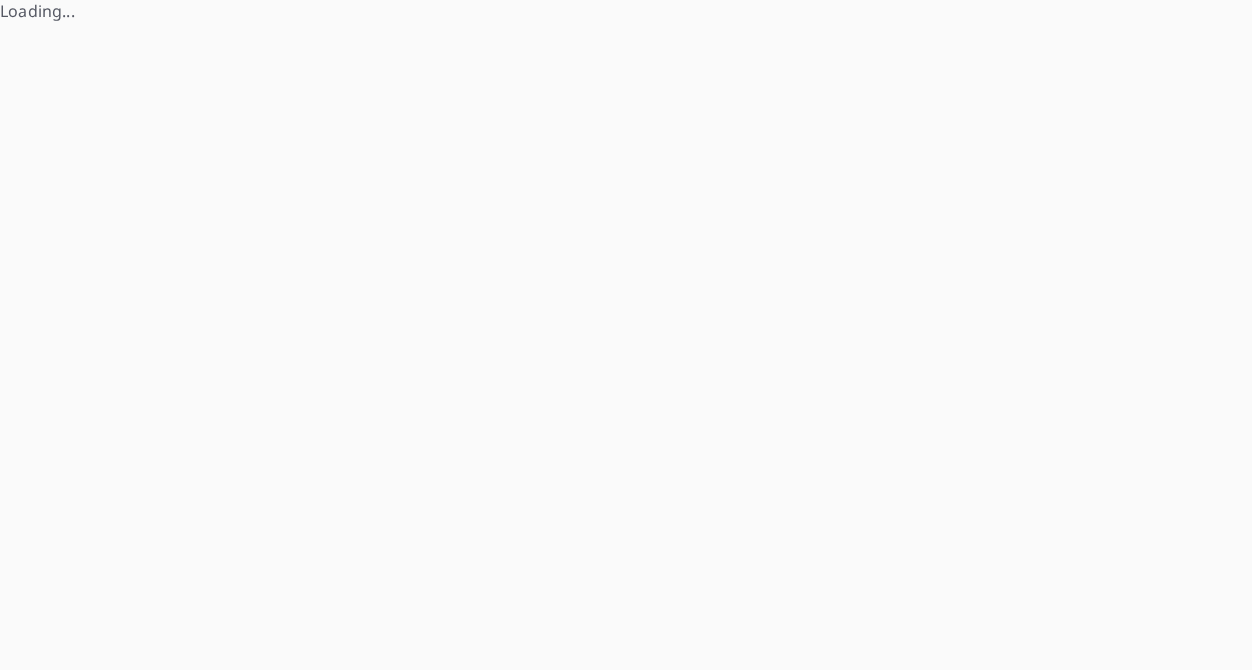 scroll, scrollTop: 0, scrollLeft: 0, axis: both 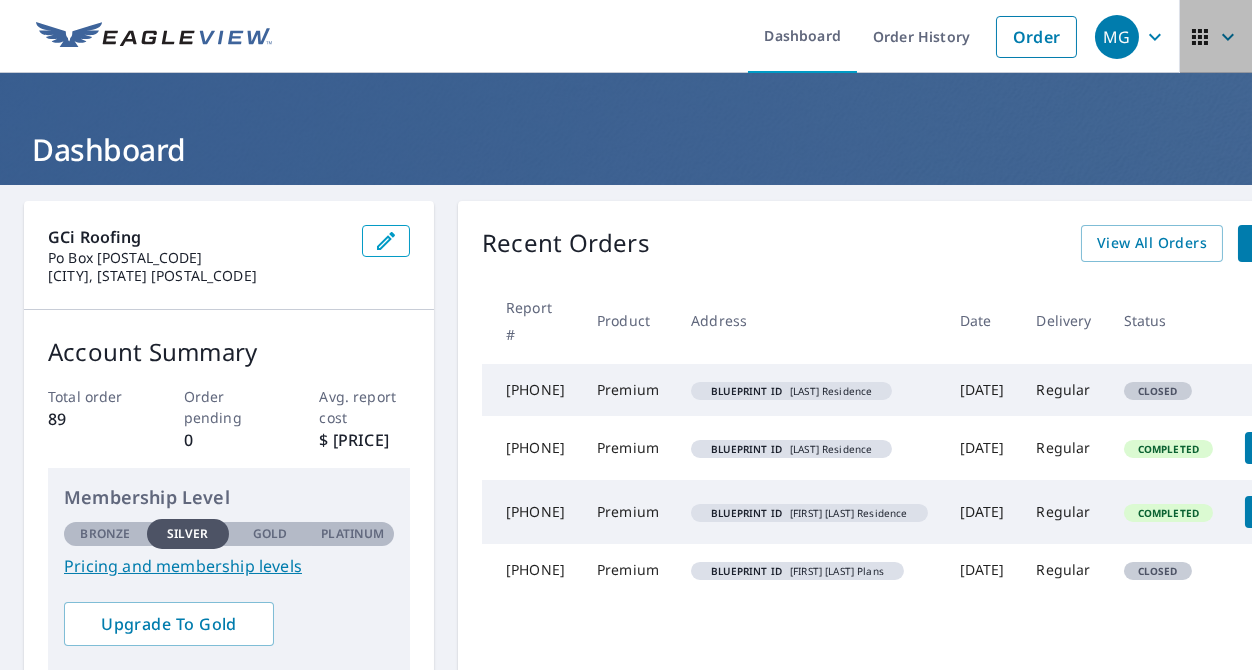 click 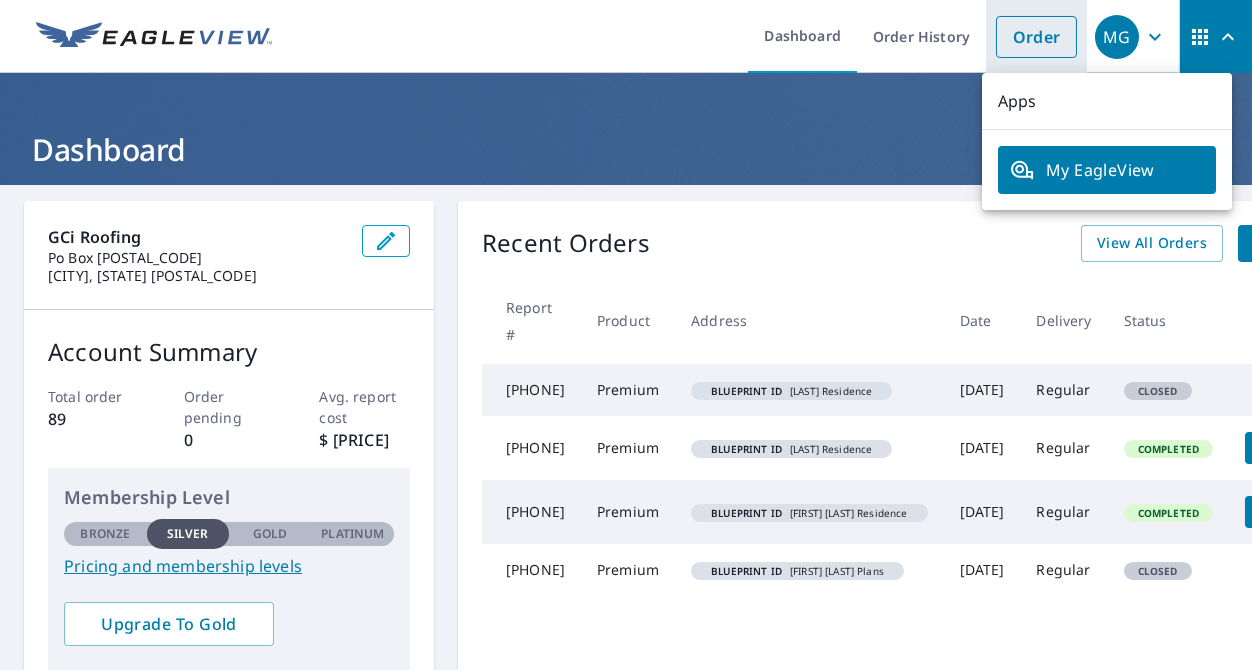 click on "Order" at bounding box center [1036, 37] 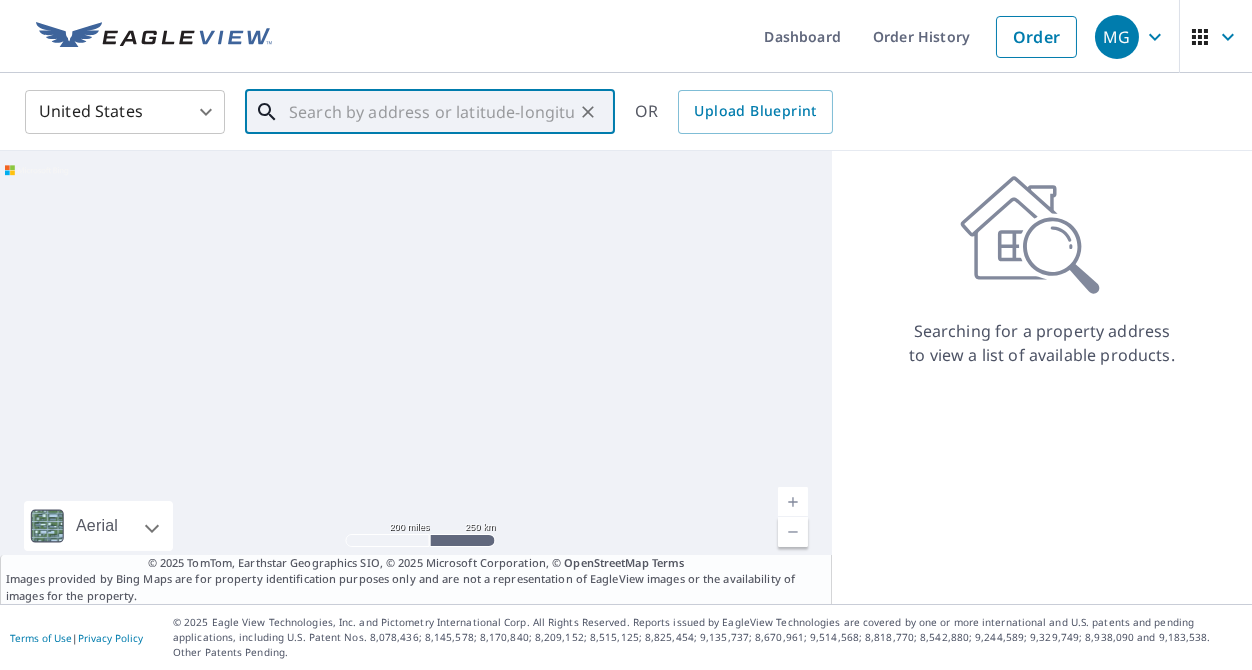 click at bounding box center (431, 112) 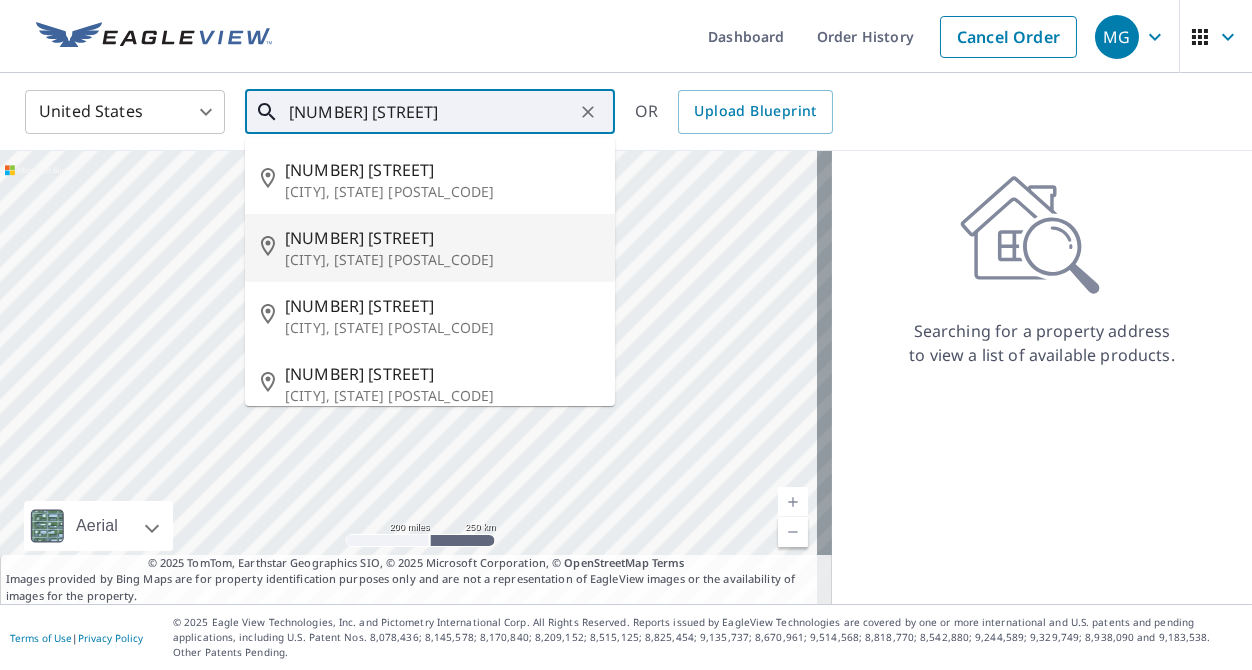 click on "[NUMBER] [STREET]" at bounding box center [442, 238] 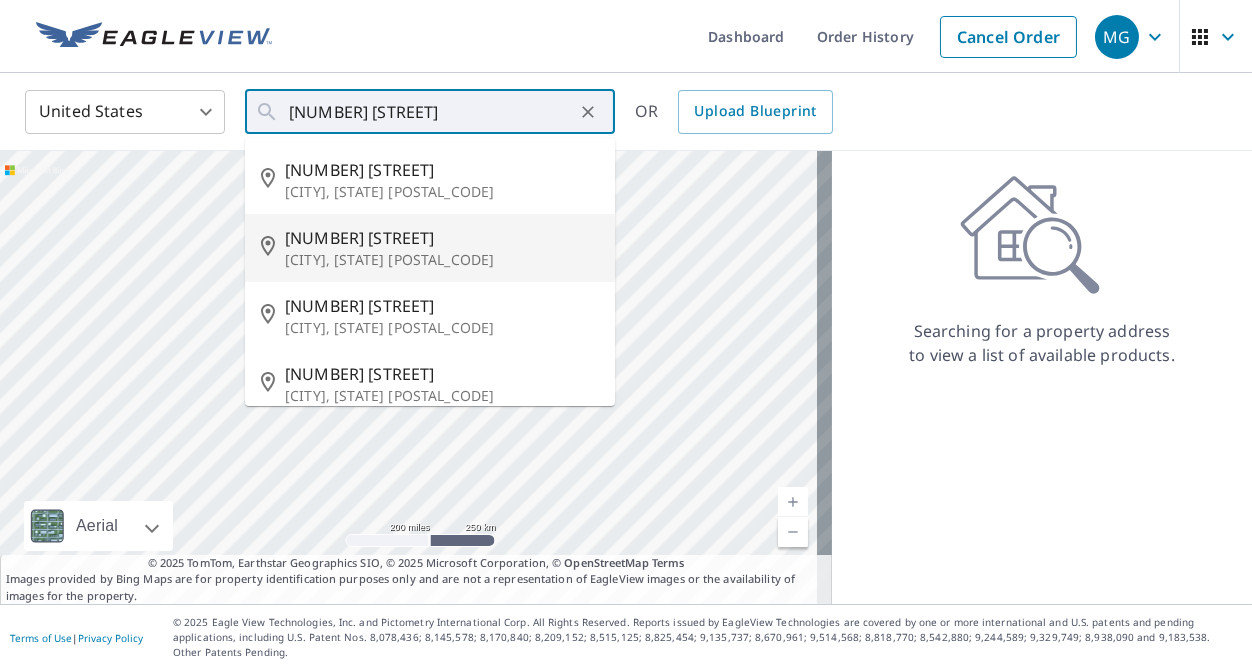 type on "[NUMBER] [STREET] [CITY], [STATE] [POSTAL_CODE]" 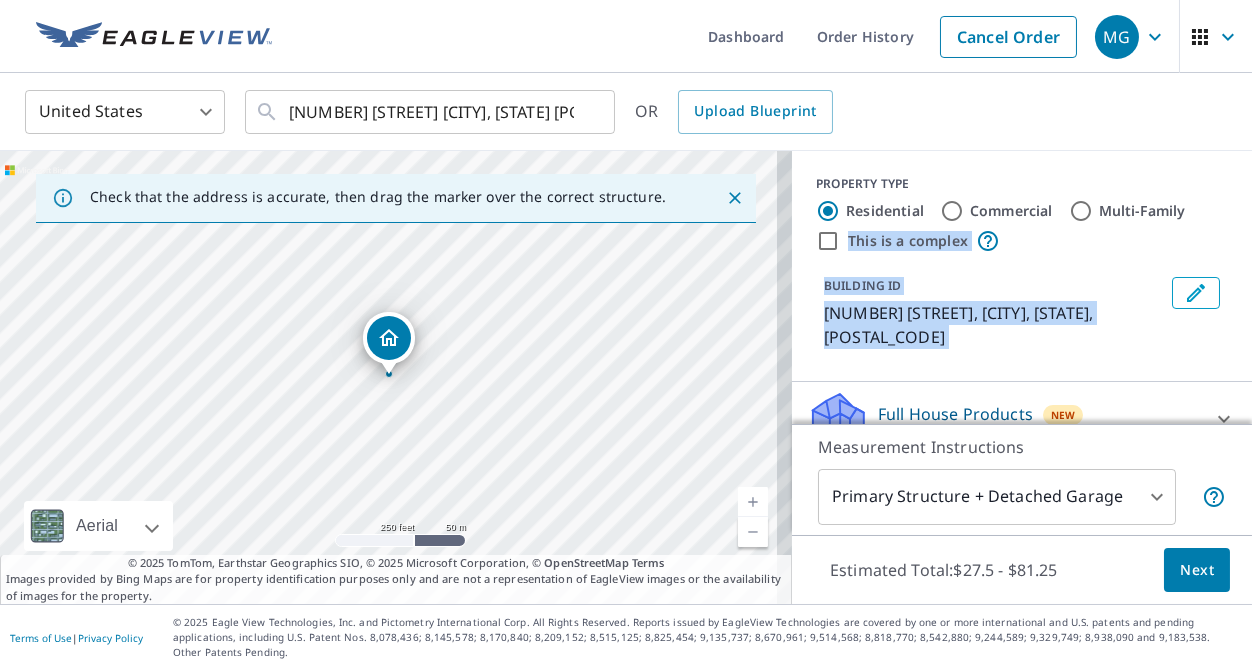 drag, startPoint x: 1220, startPoint y: 212, endPoint x: 1210, endPoint y: 278, distance: 66.75328 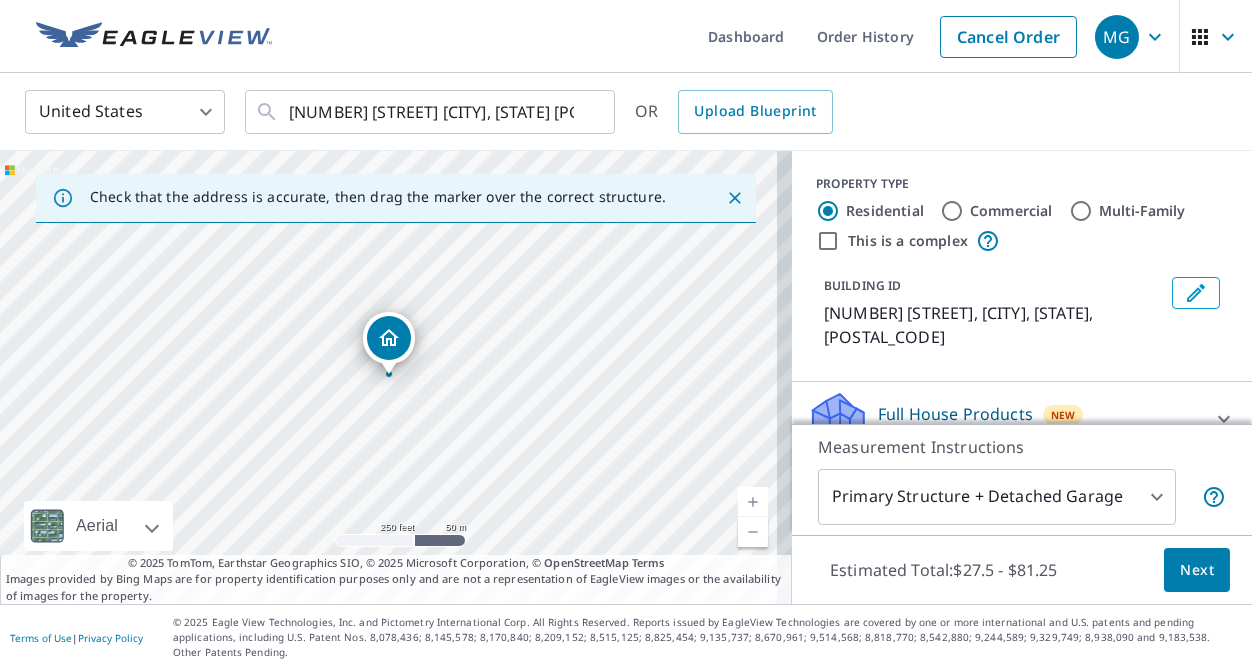 click on "United States US ​ [NUMBER] [STREET] [CITY], [STATE] [POSTAL_CODE] ​ OR Upload Blueprint" at bounding box center [626, 112] 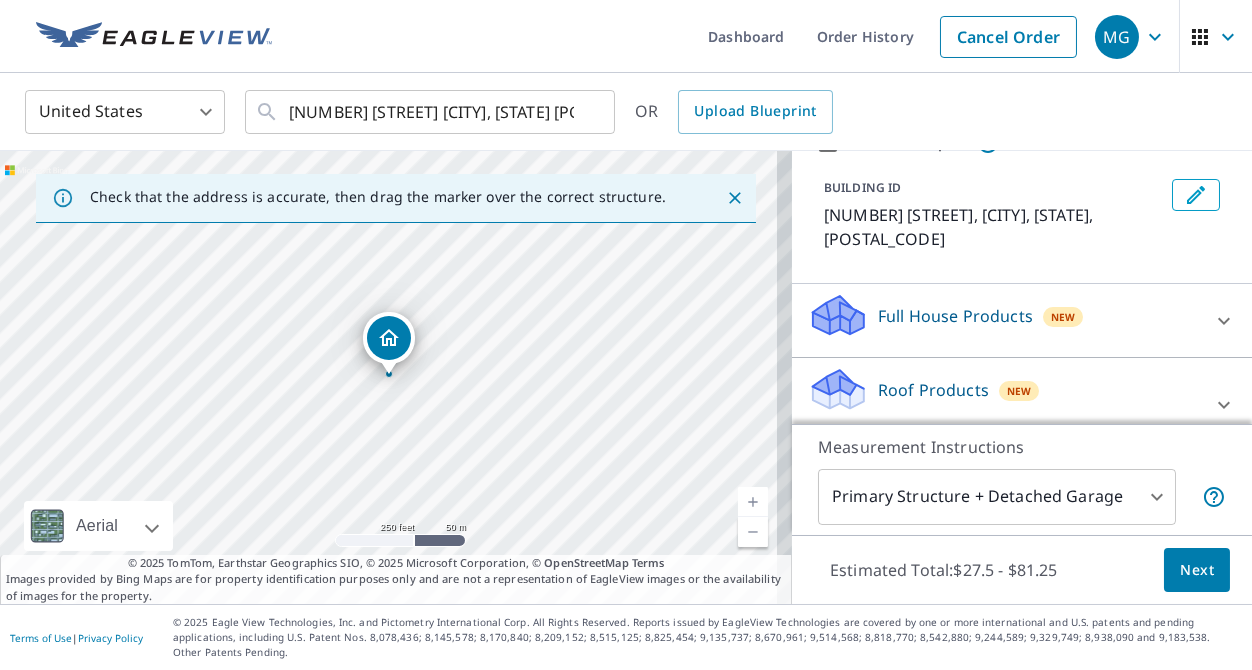 scroll, scrollTop: 112, scrollLeft: 0, axis: vertical 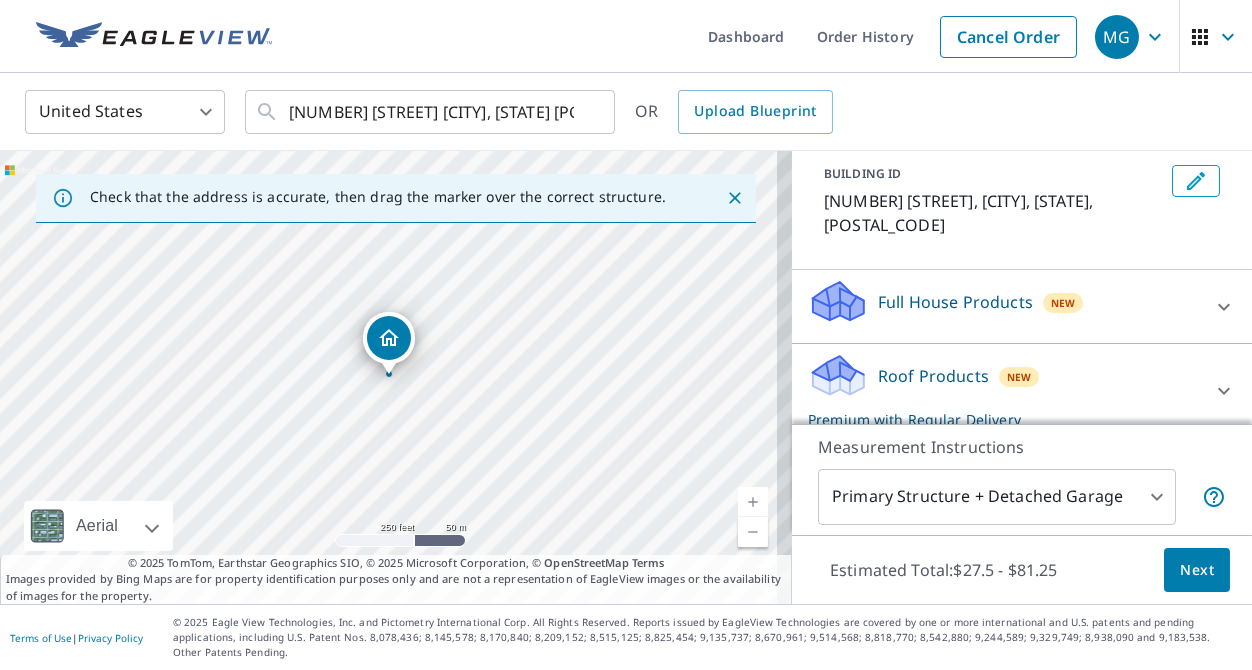 click 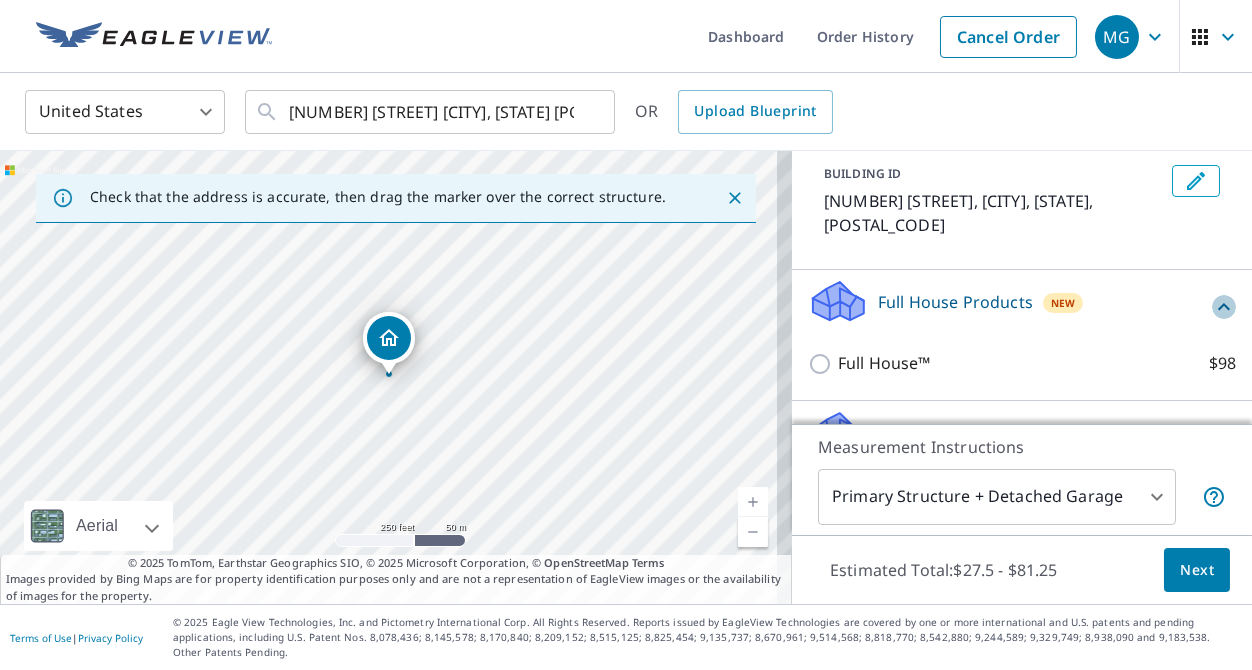 click 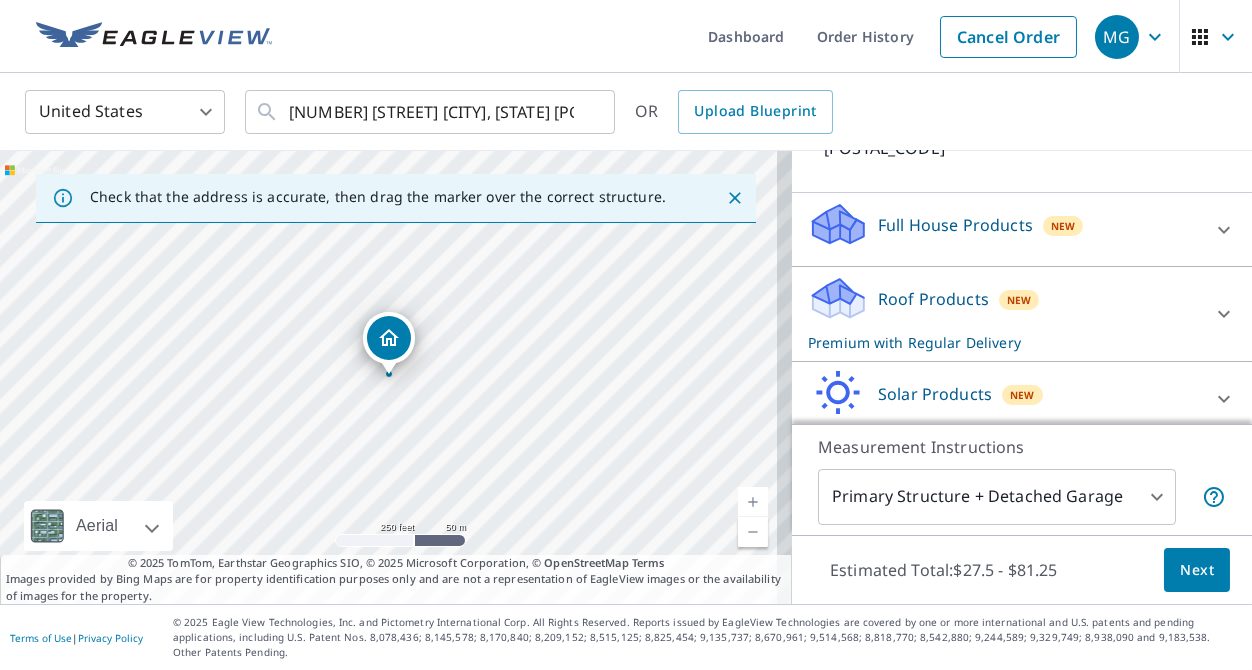 scroll, scrollTop: 249, scrollLeft: 0, axis: vertical 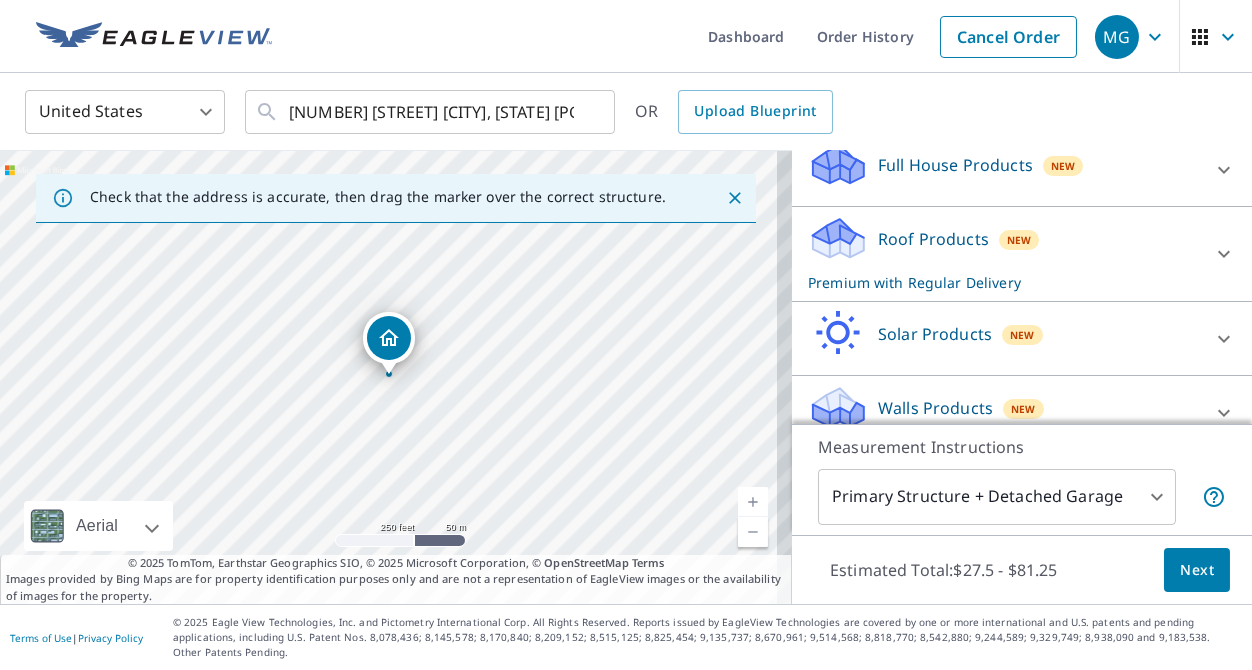 click on "Solar Products New" at bounding box center (1004, 338) 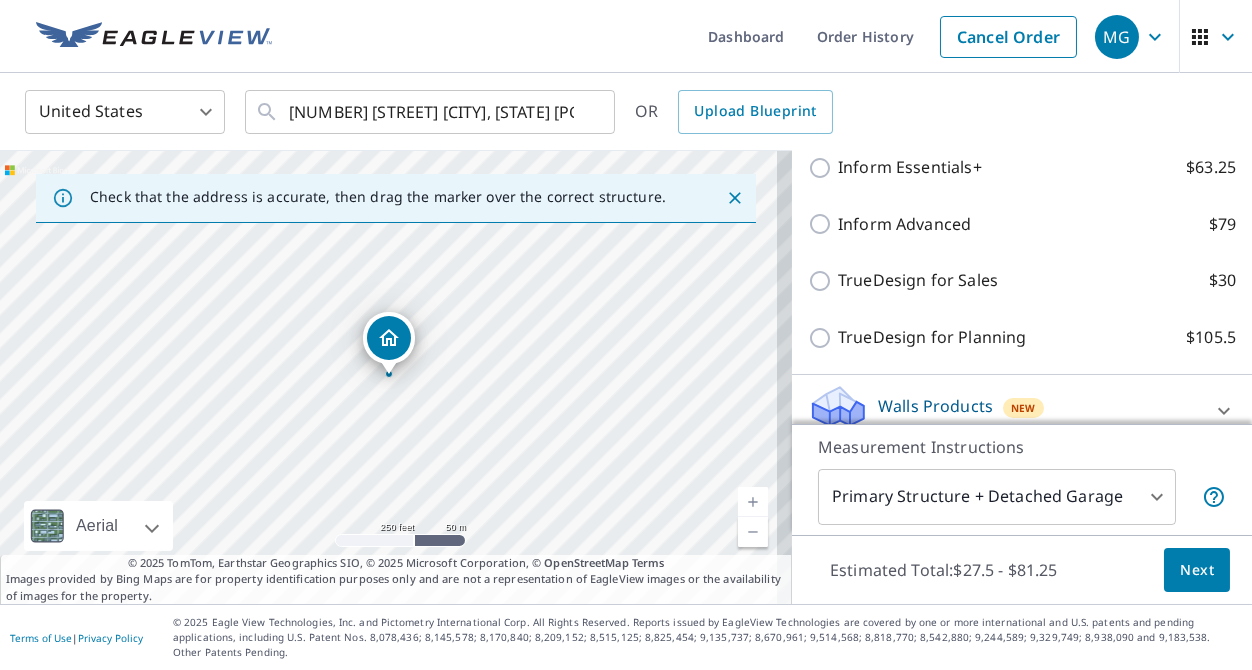 scroll, scrollTop: 479, scrollLeft: 0, axis: vertical 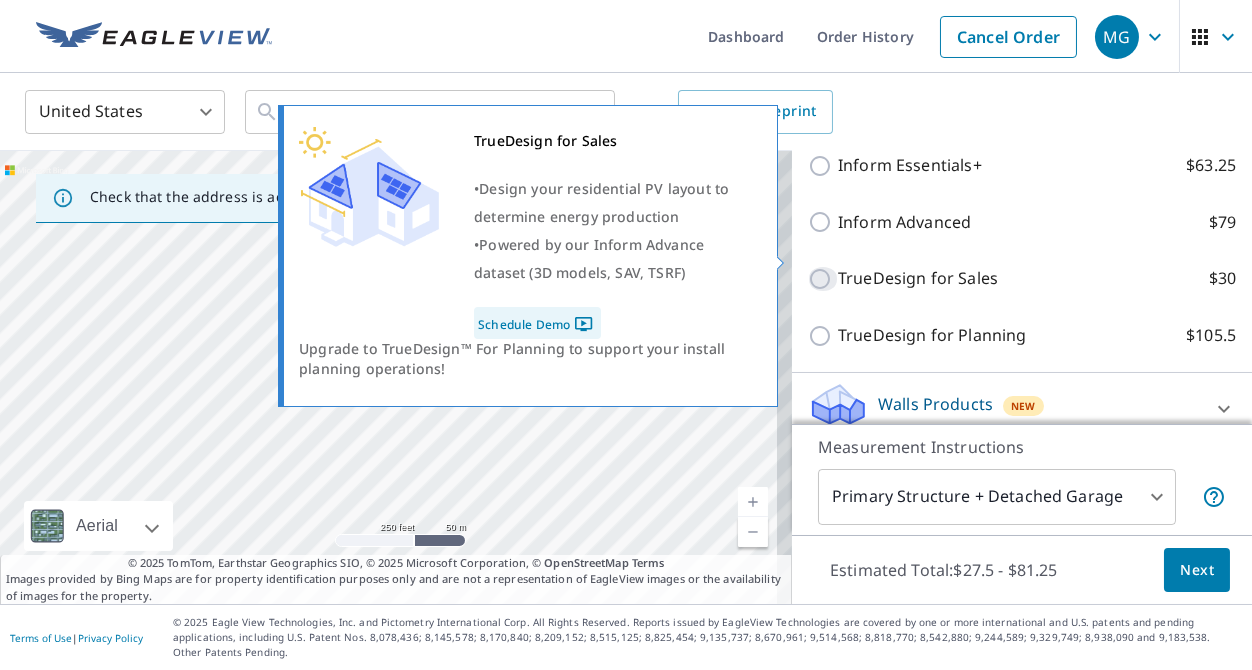 click on "TrueDesign for Sales $30" at bounding box center (823, 279) 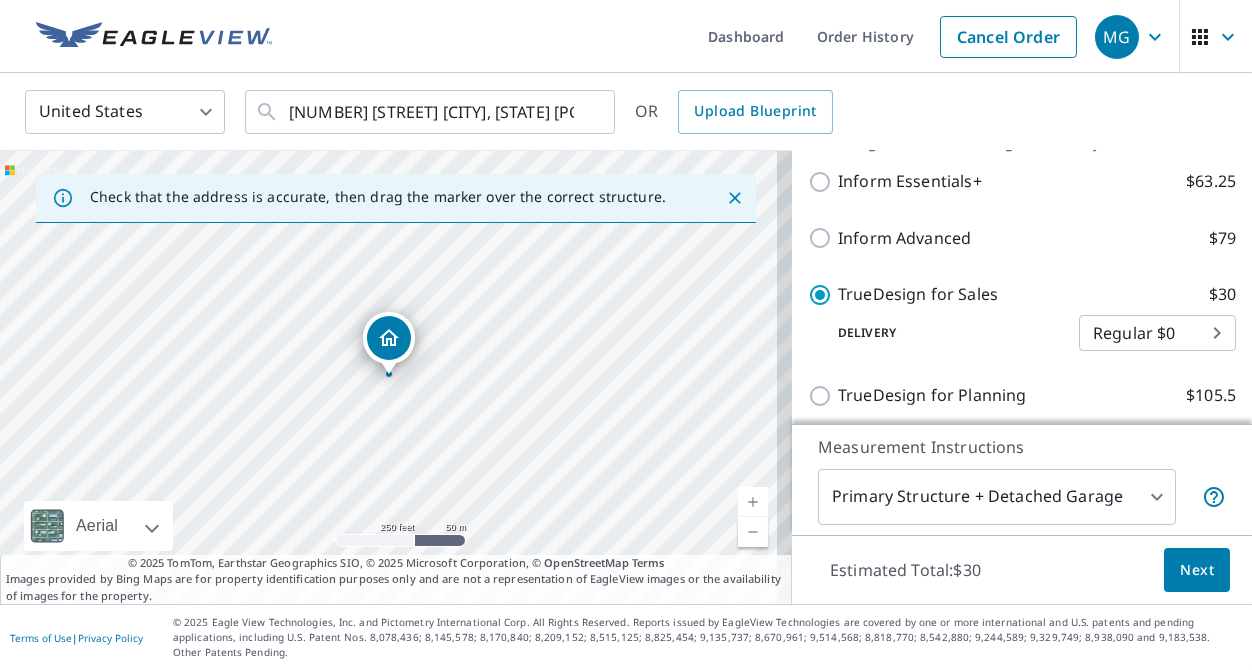 scroll, scrollTop: 491, scrollLeft: 0, axis: vertical 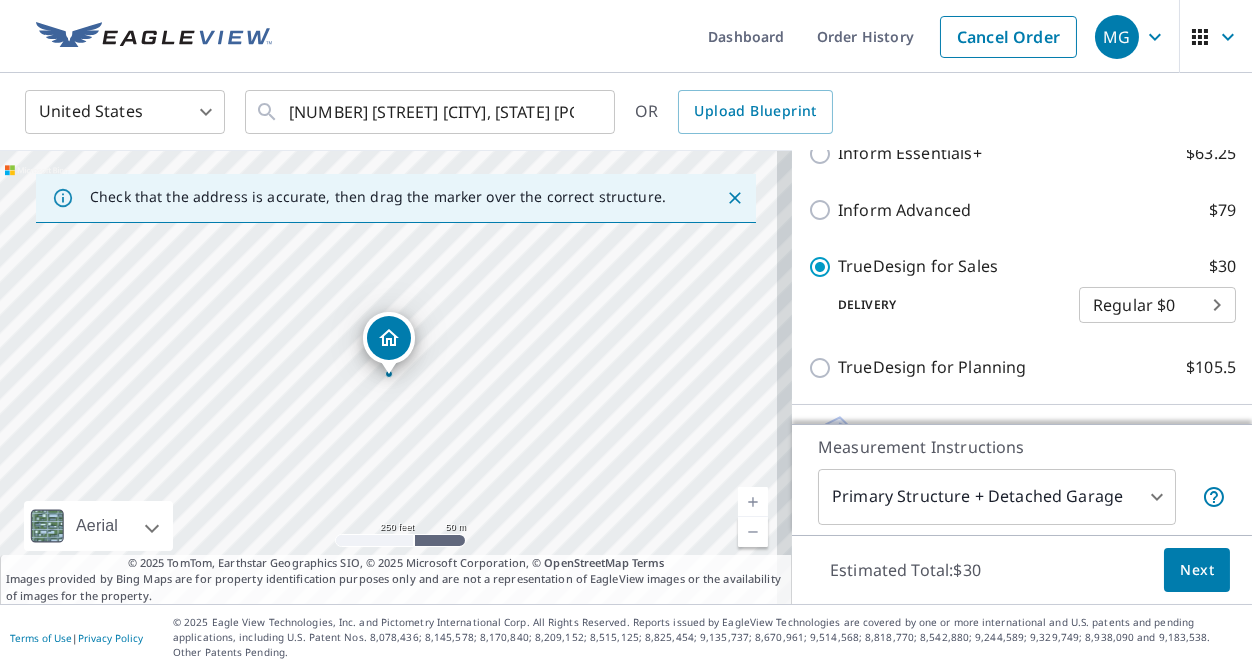 click at bounding box center (753, 502) 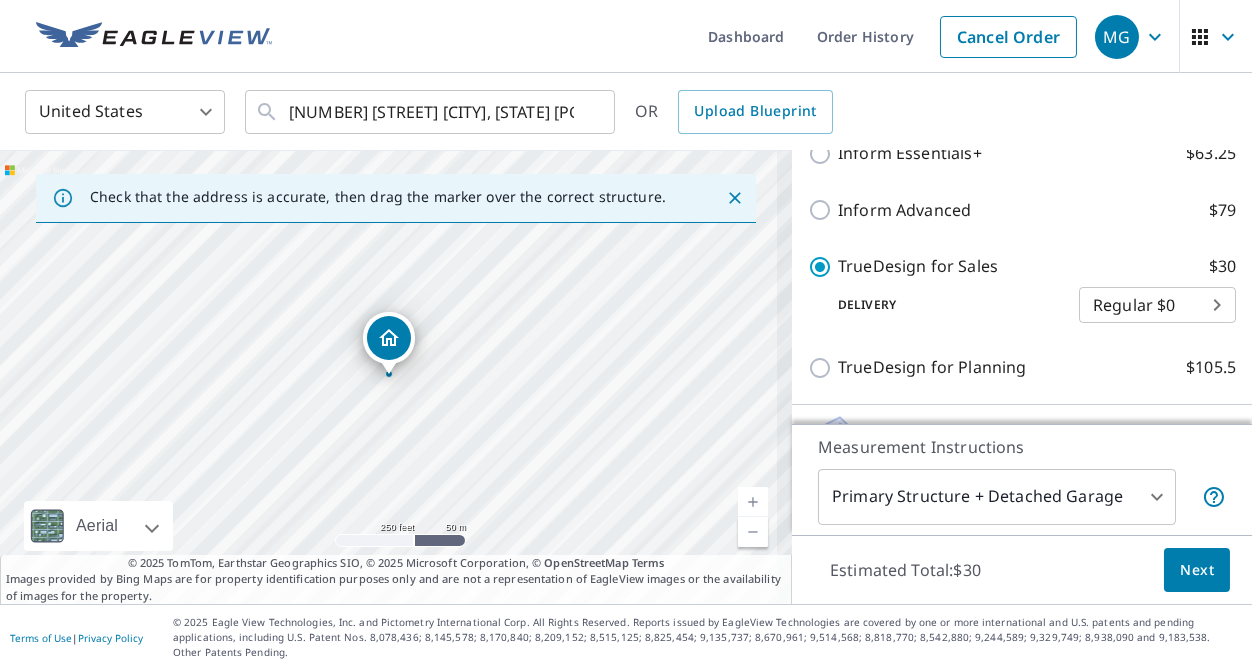 click at bounding box center [753, 502] 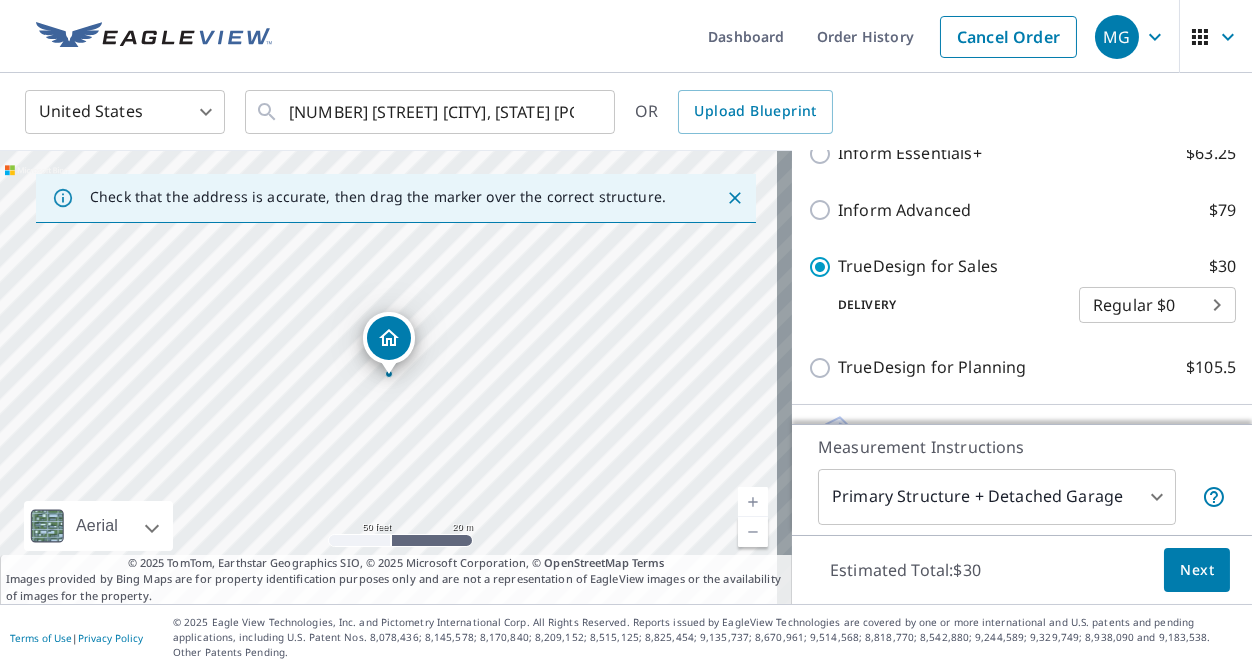 click at bounding box center [753, 502] 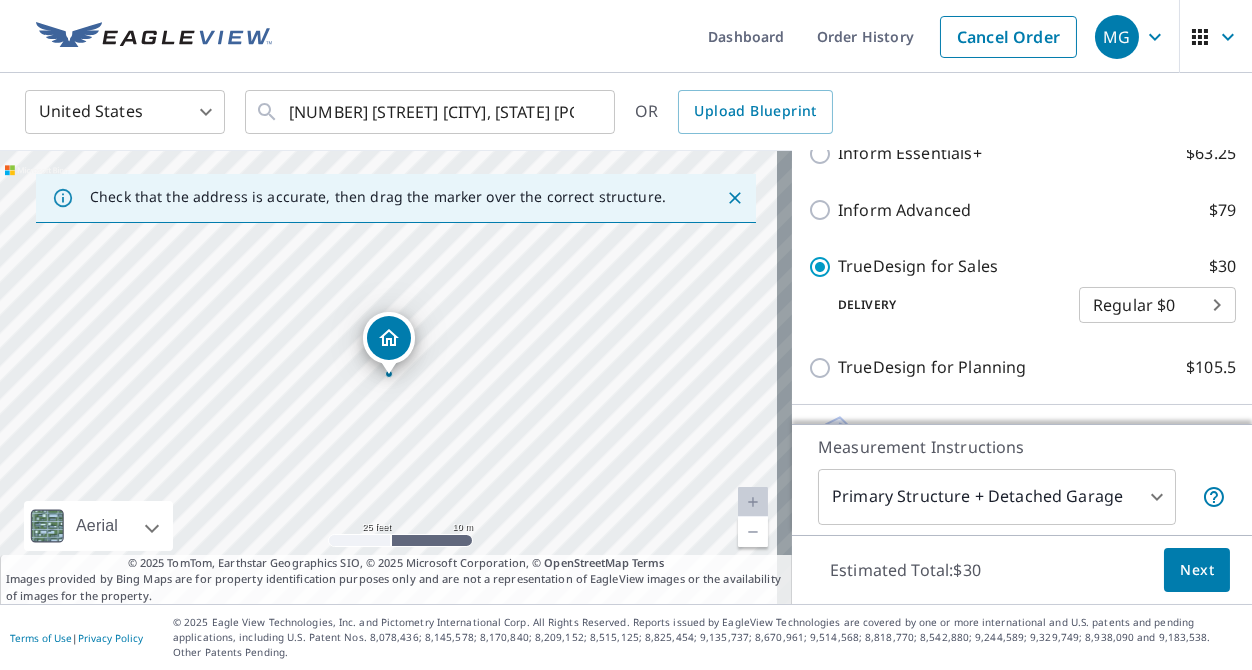 click at bounding box center [753, 502] 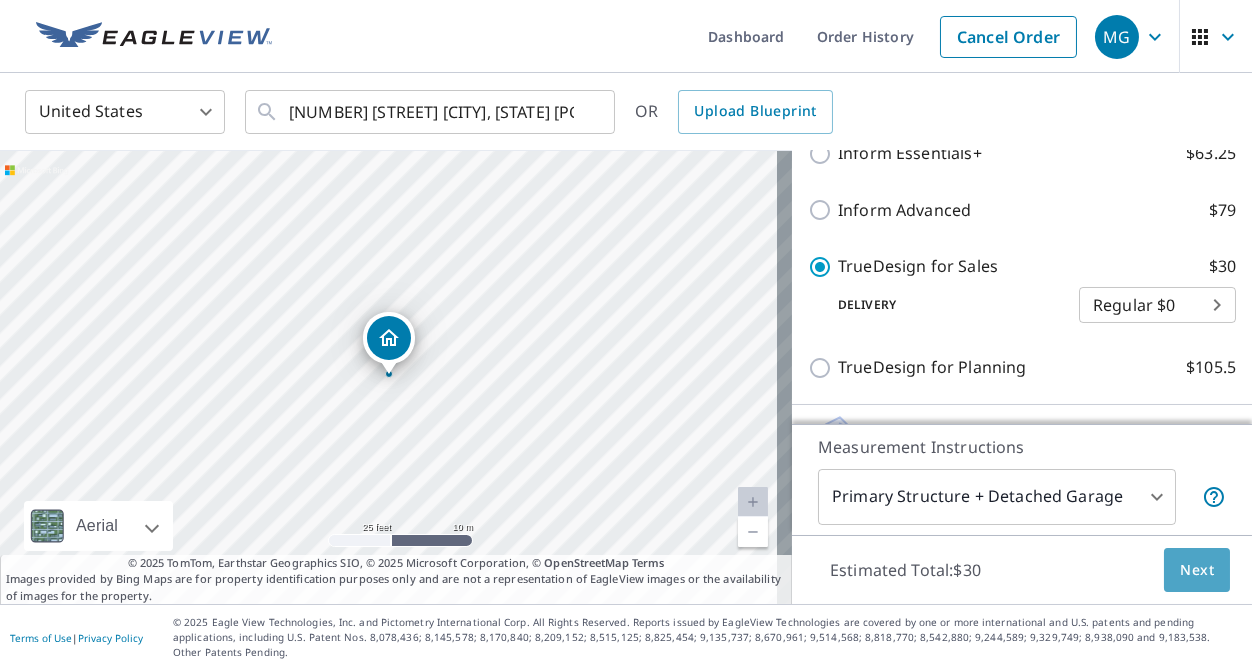click on "Next" at bounding box center (1197, 570) 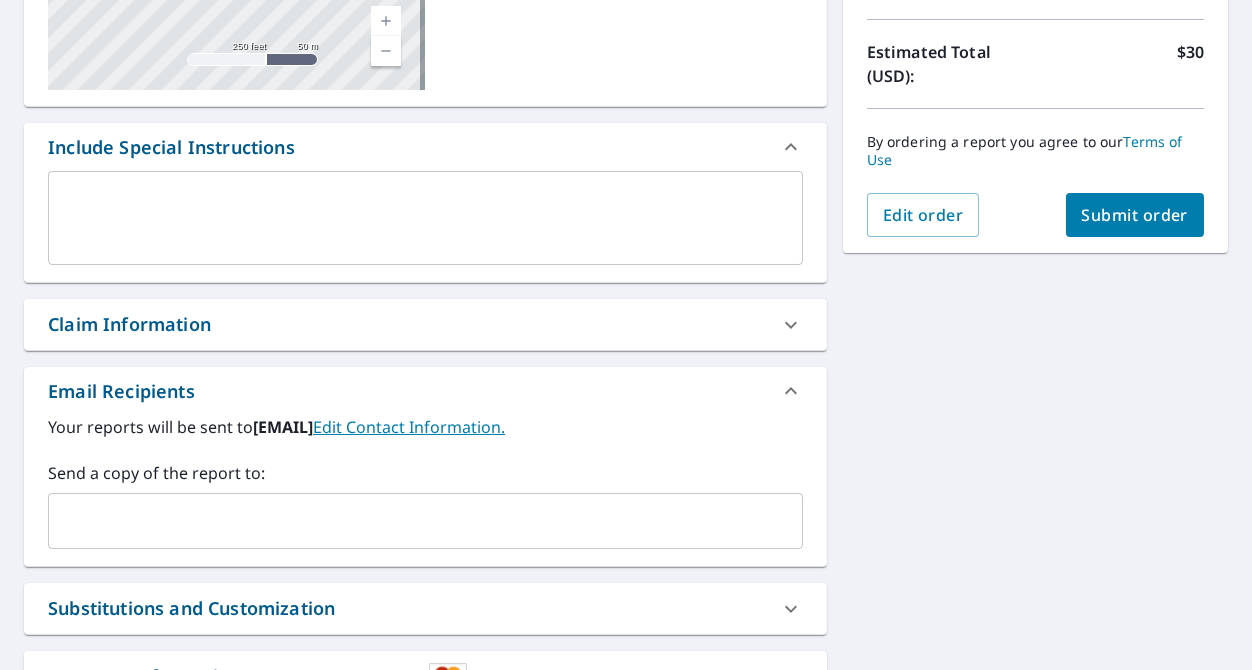 scroll, scrollTop: 420, scrollLeft: 0, axis: vertical 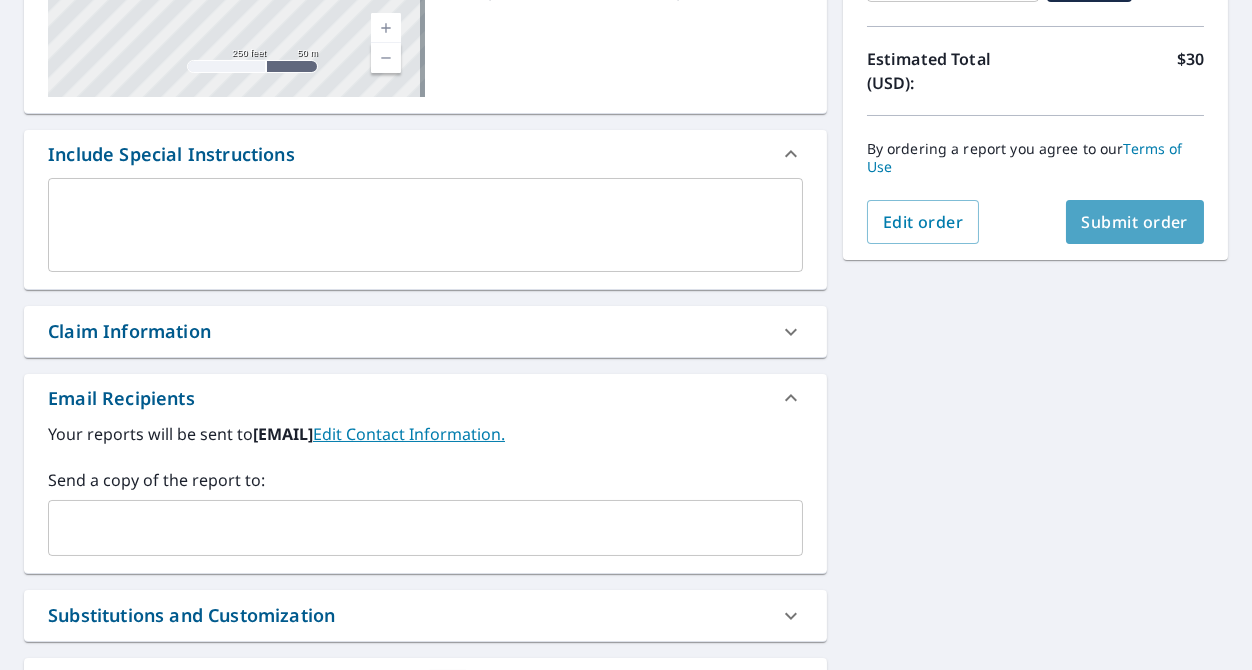 click on "Submit order" at bounding box center (1135, 222) 